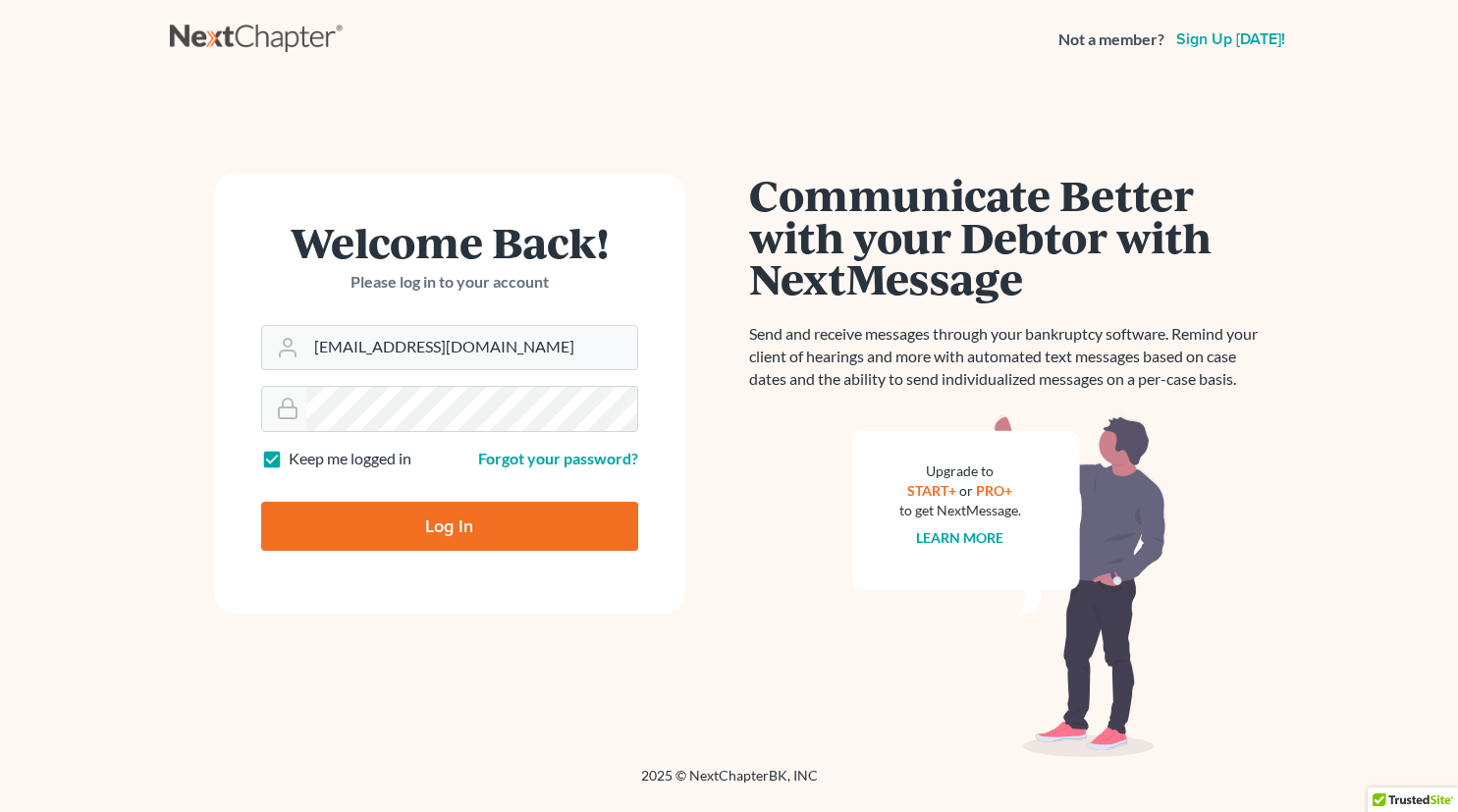 scroll, scrollTop: 0, scrollLeft: 0, axis: both 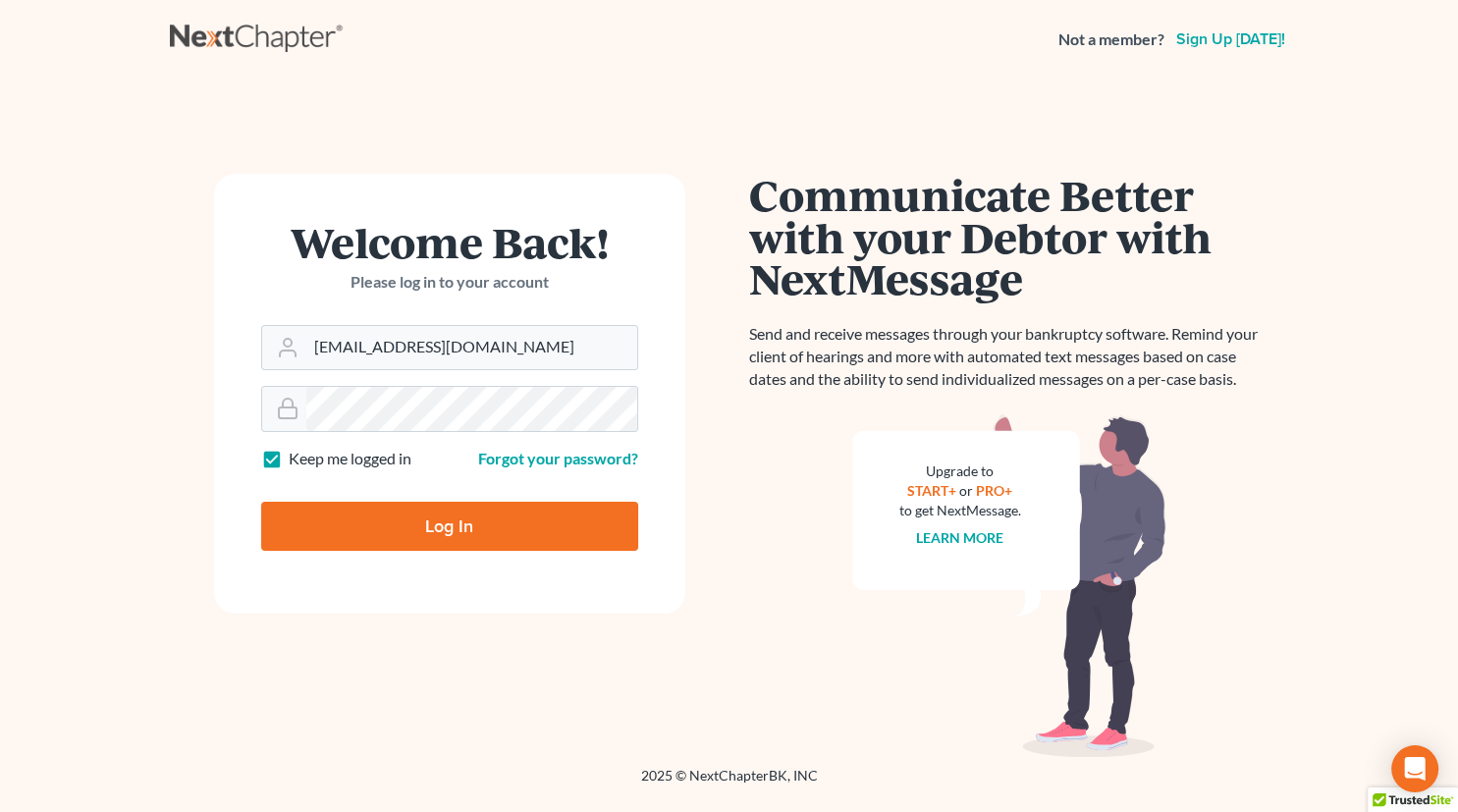 click on "Log In" at bounding box center [450, 526] 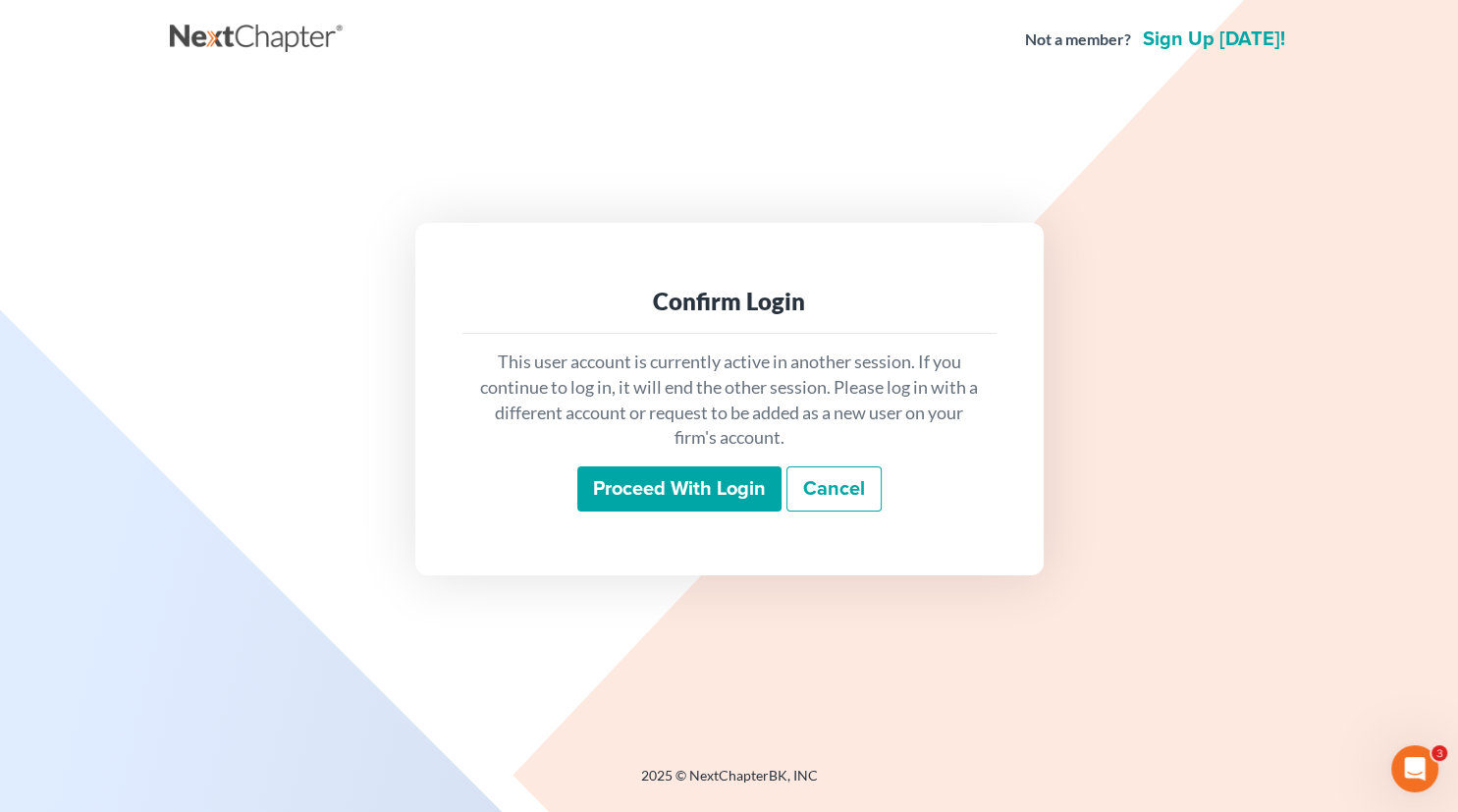 scroll, scrollTop: 0, scrollLeft: 0, axis: both 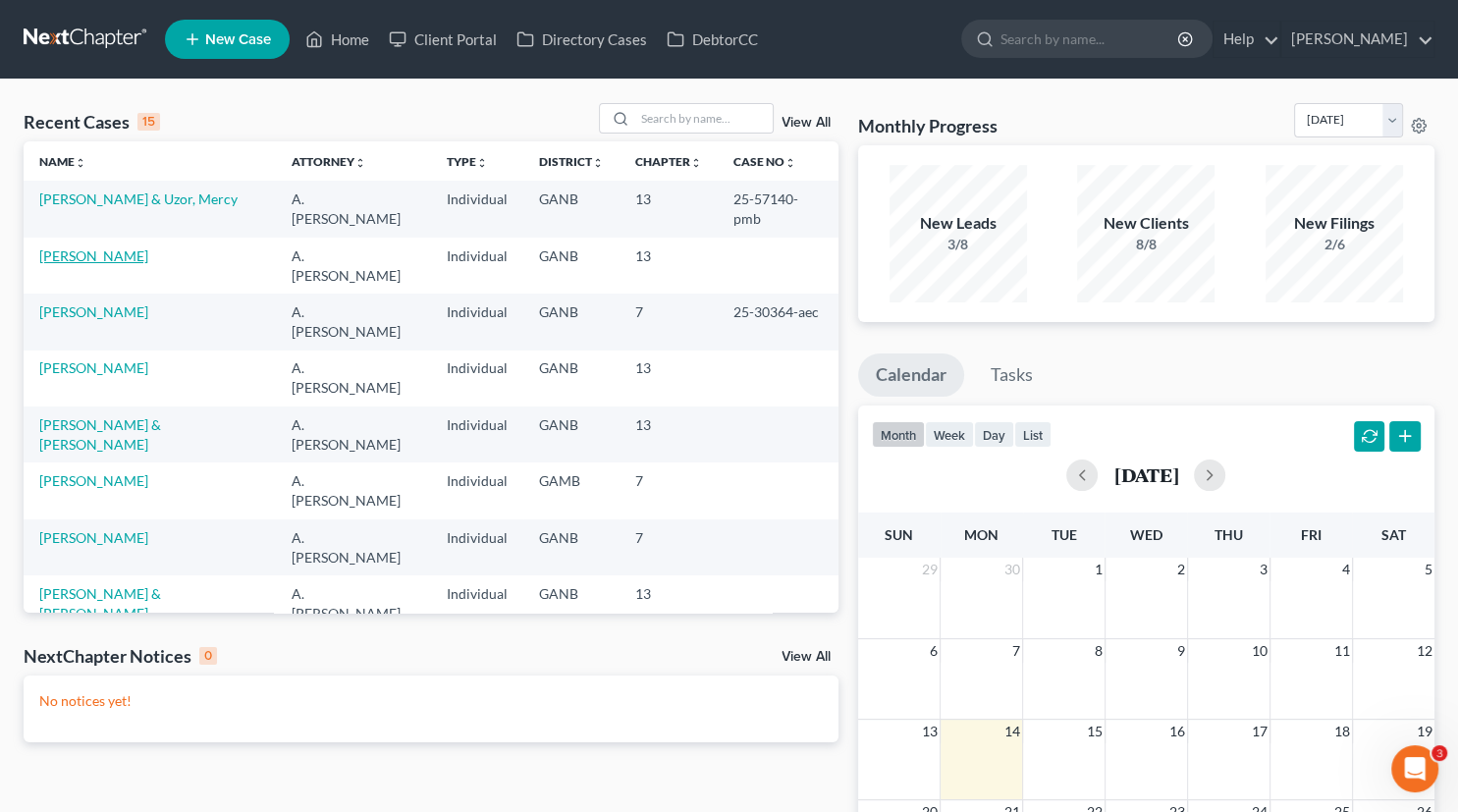 click on "Toler, Cindy" at bounding box center (93, 255) 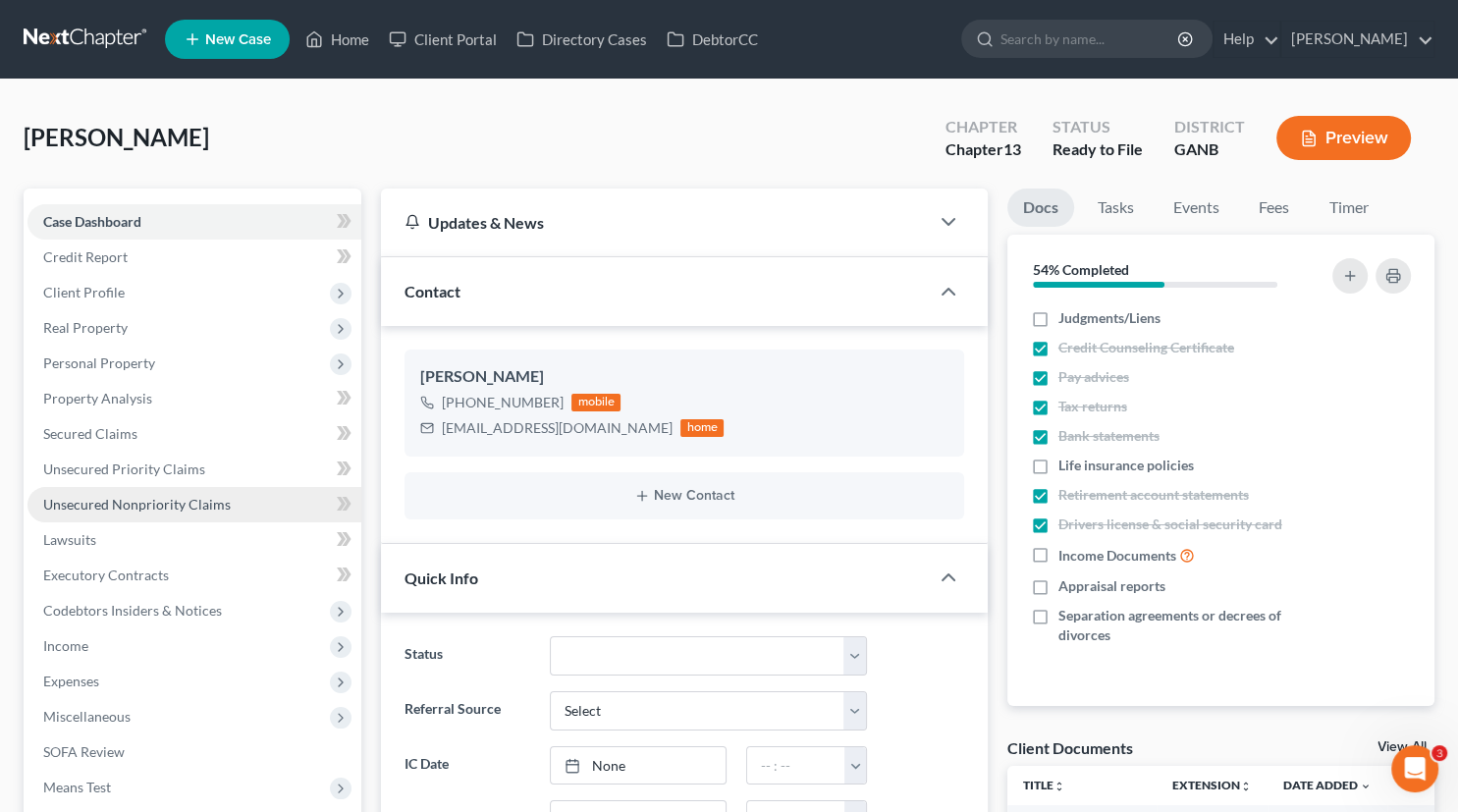 click on "Unsecured Nonpriority Claims" at bounding box center (136, 504) 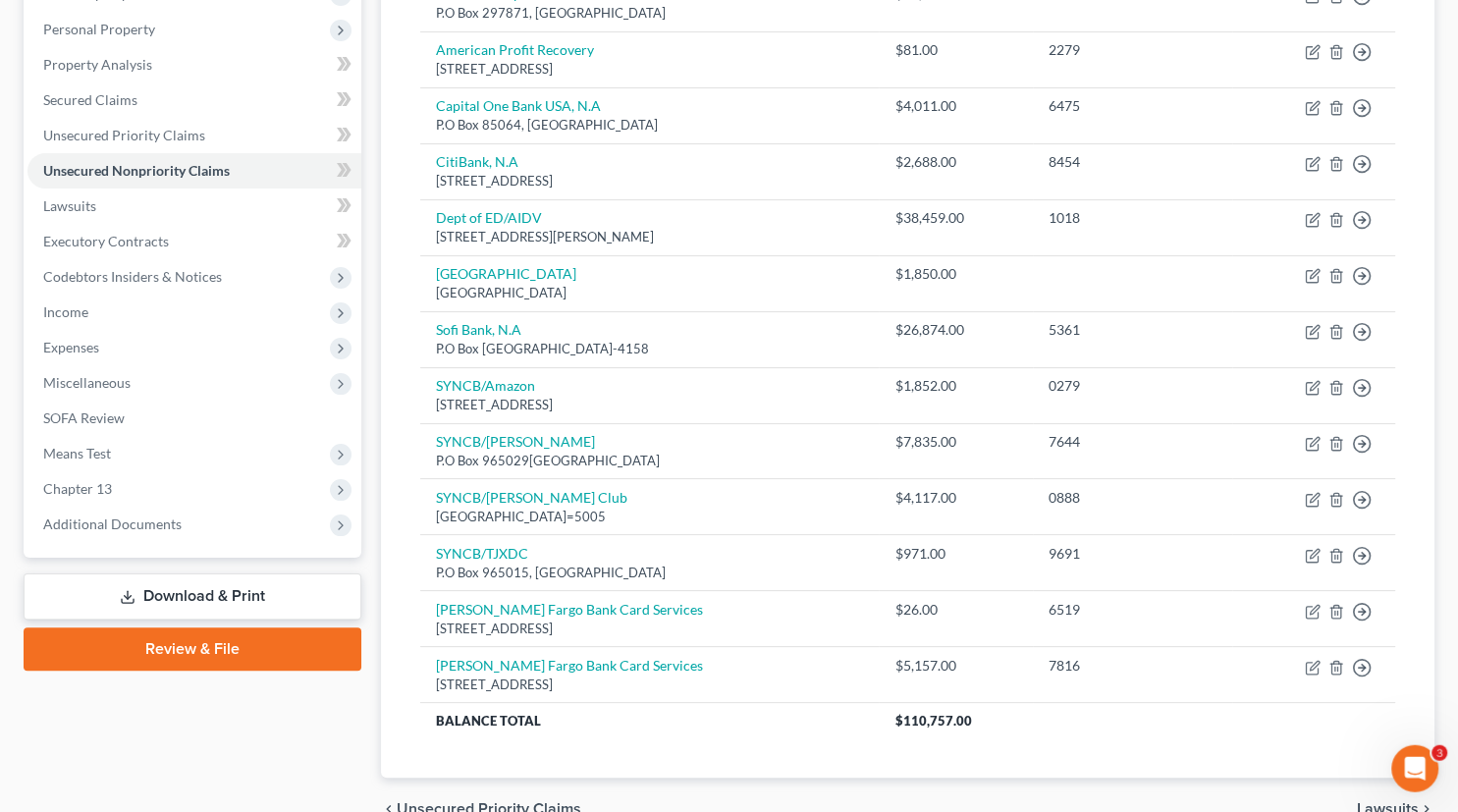 scroll, scrollTop: 433, scrollLeft: 0, axis: vertical 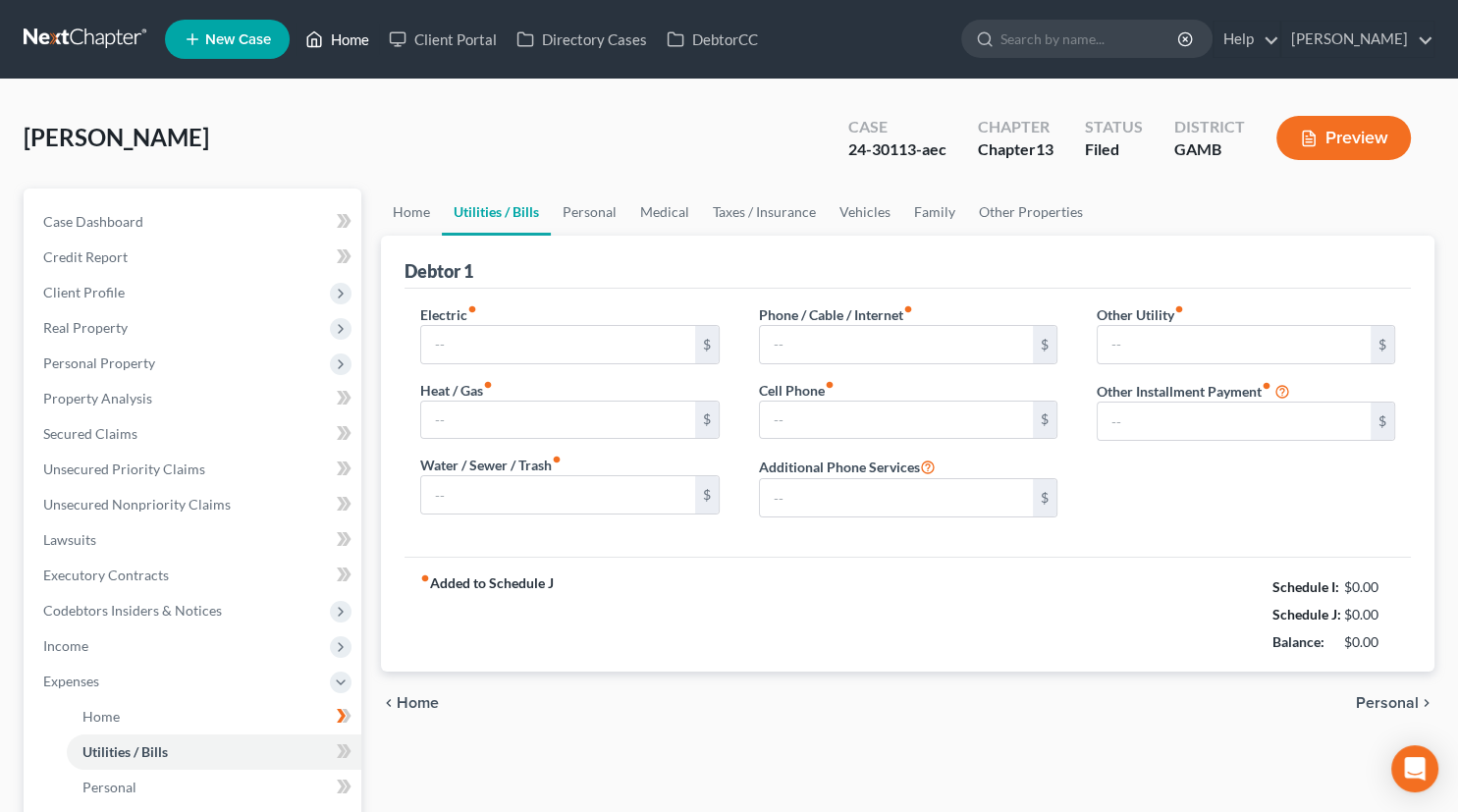 type on "250.00" 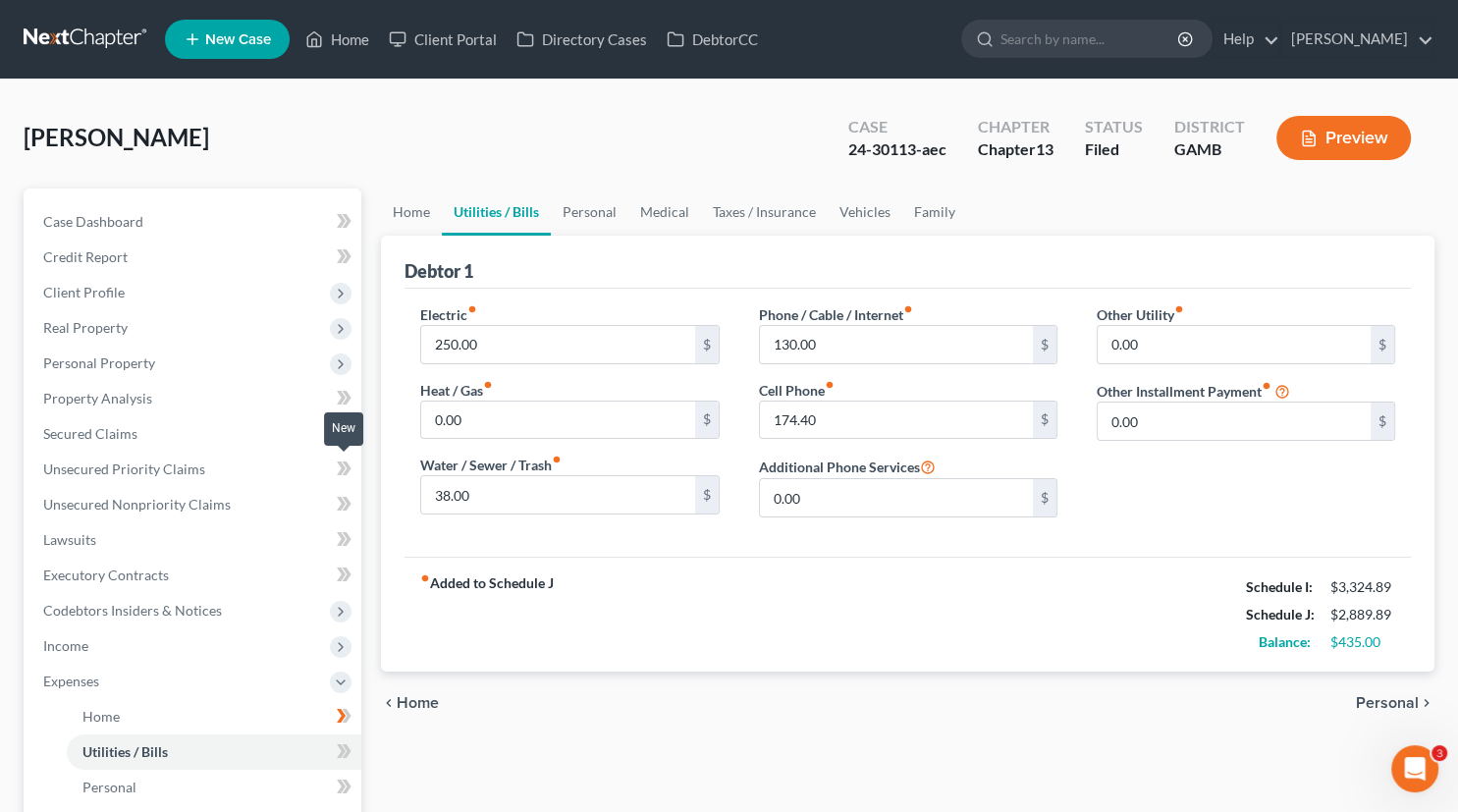 scroll, scrollTop: 0, scrollLeft: 0, axis: both 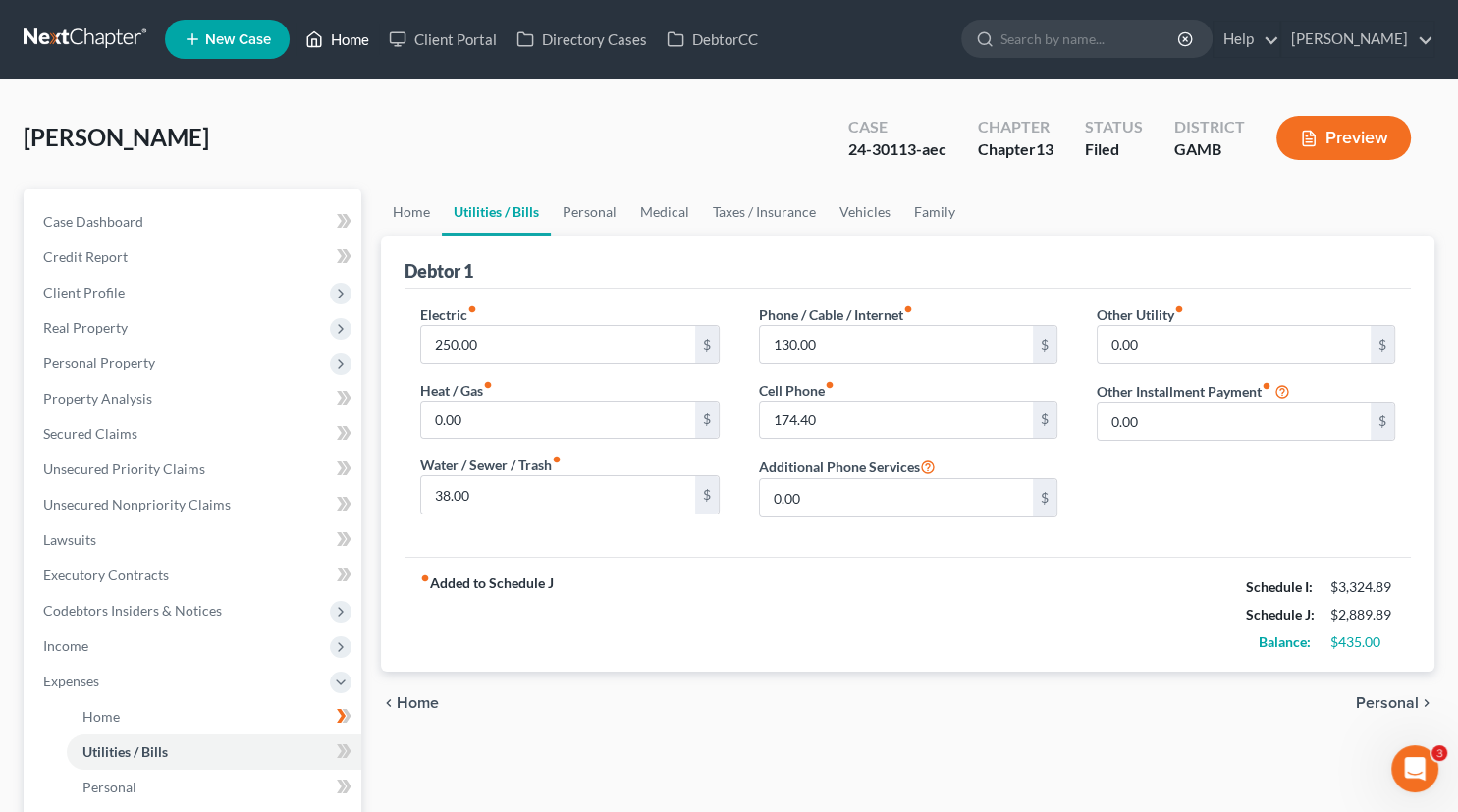 click on "Home" at bounding box center [337, 39] 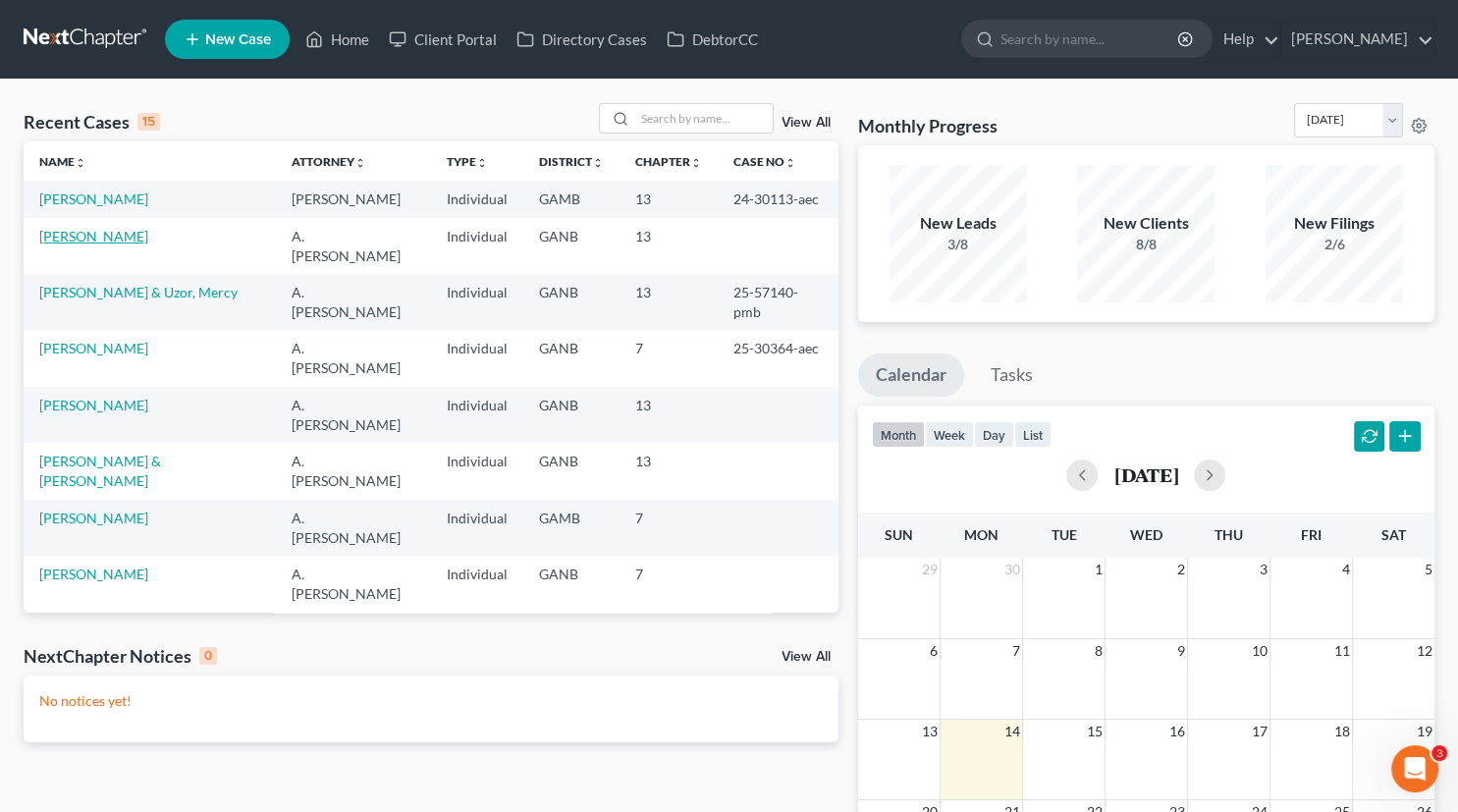 click on "Toler, Cindy" at bounding box center [93, 236] 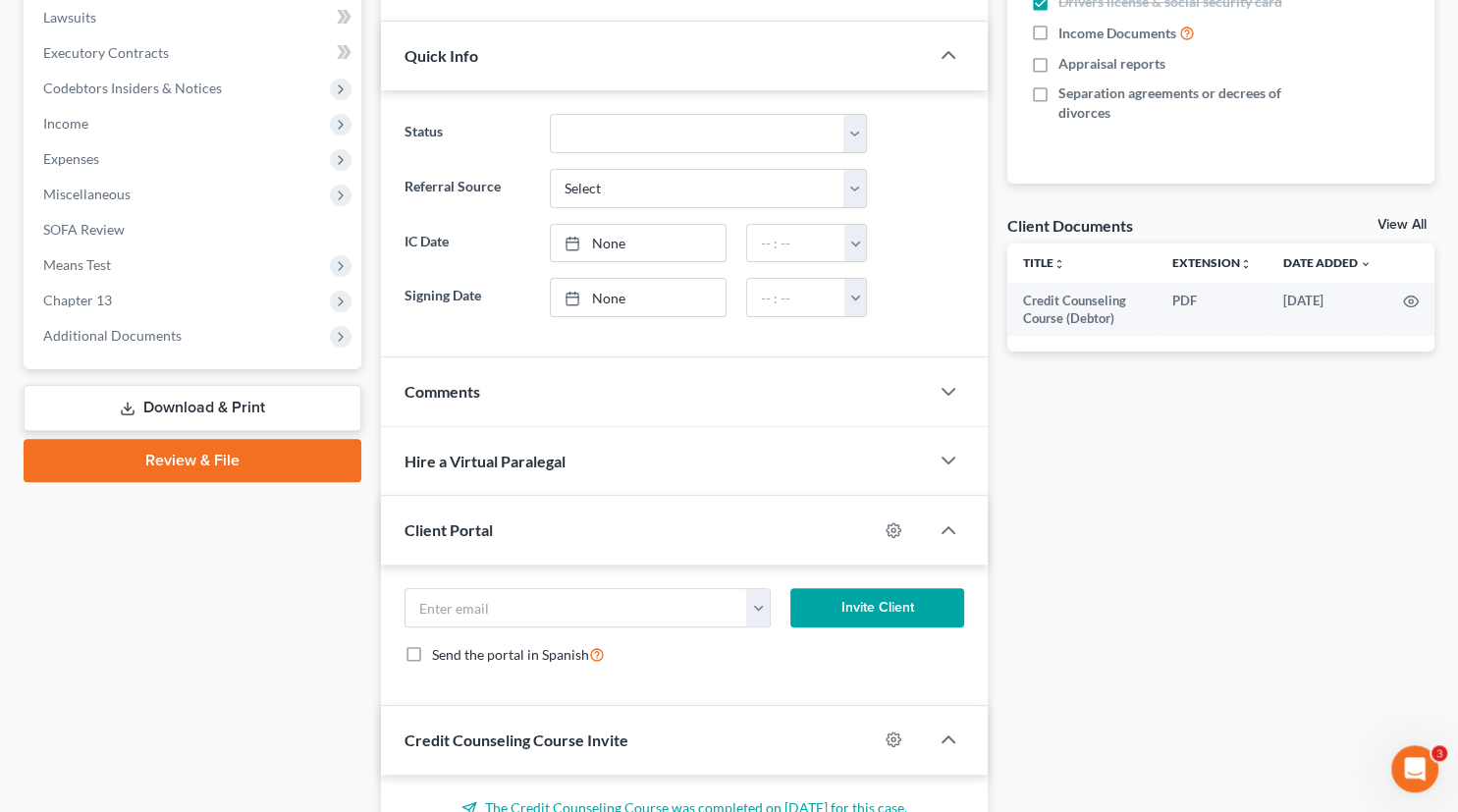 scroll, scrollTop: 707, scrollLeft: 0, axis: vertical 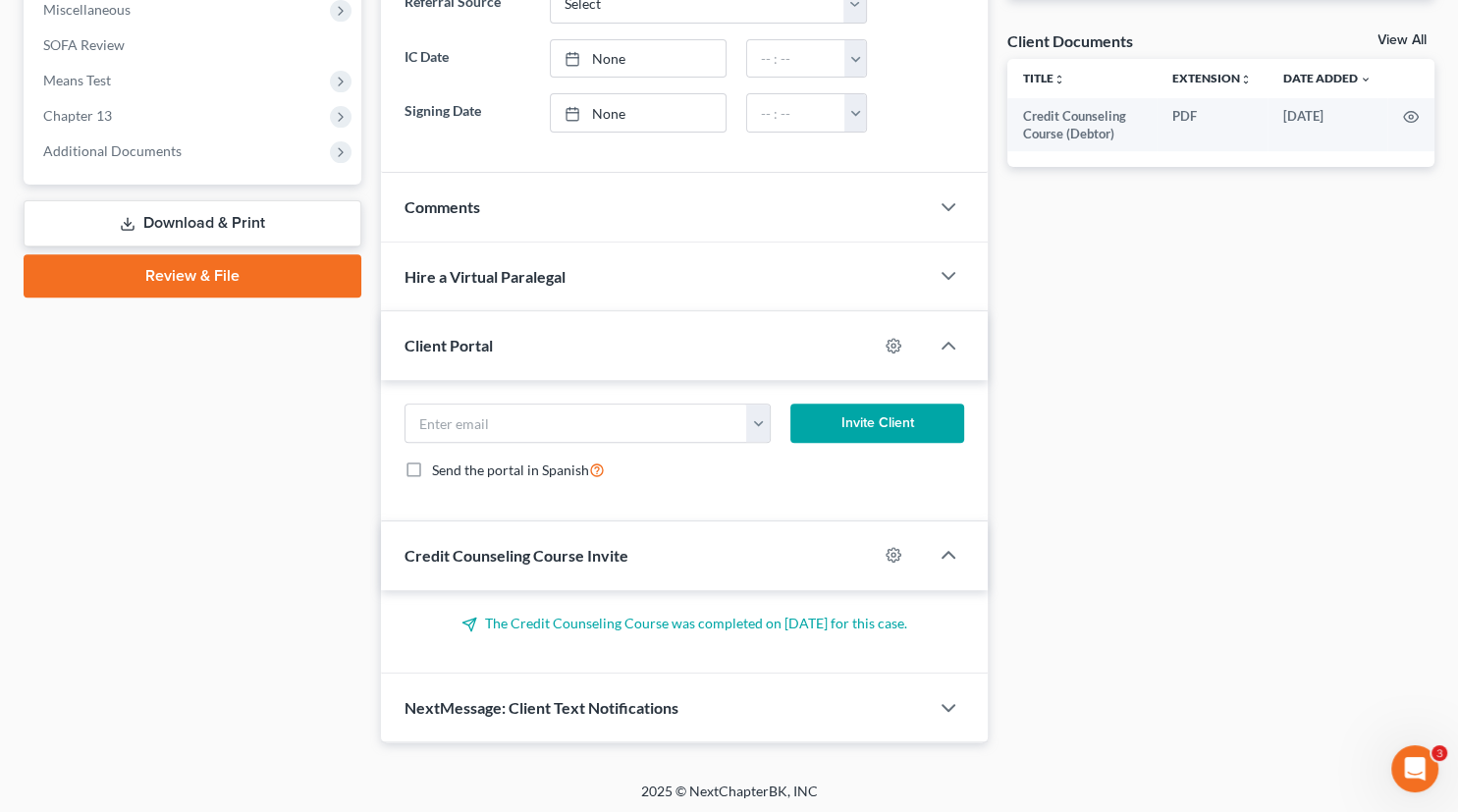 click on "Download & Print" at bounding box center [192, 223] 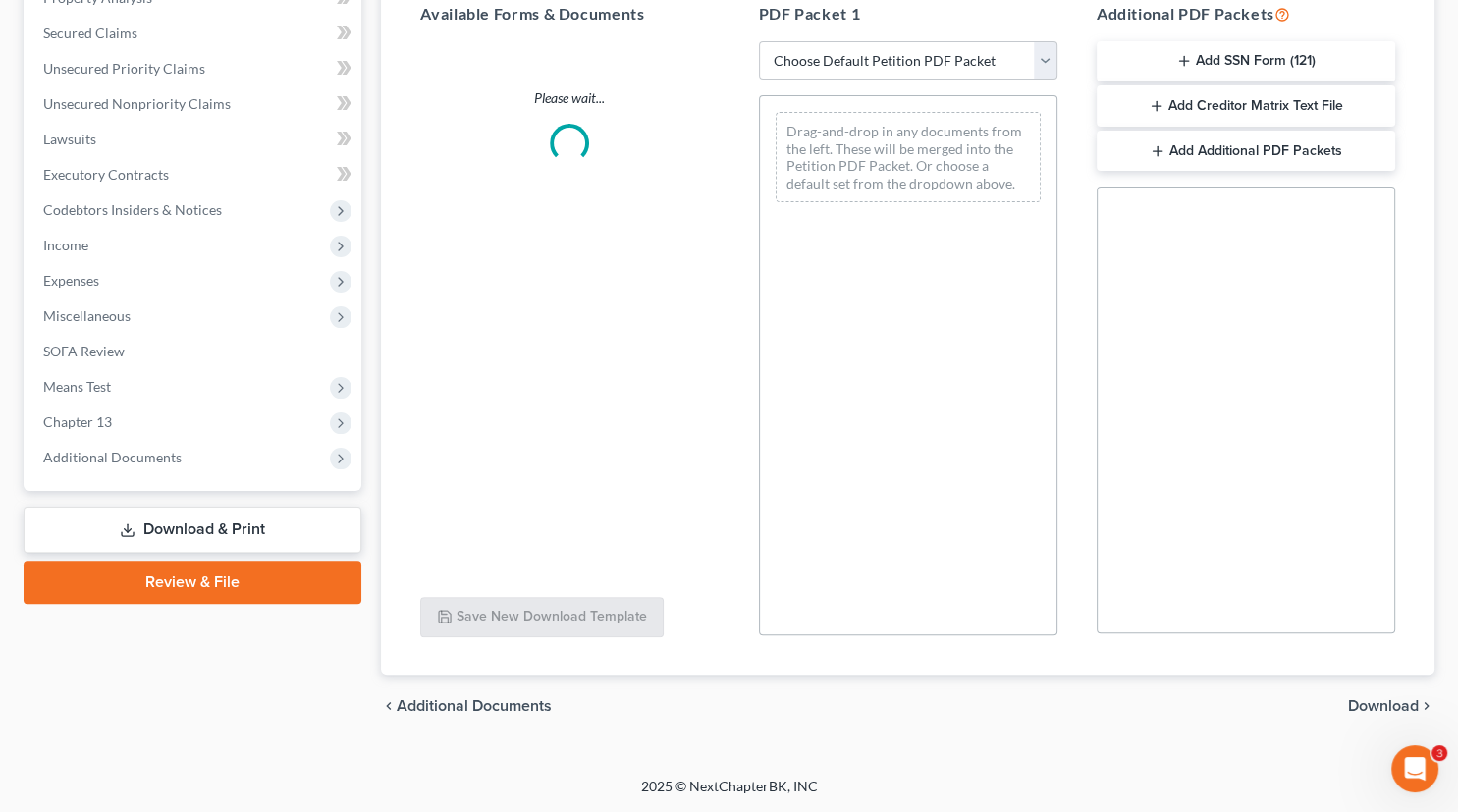 scroll, scrollTop: 399, scrollLeft: 0, axis: vertical 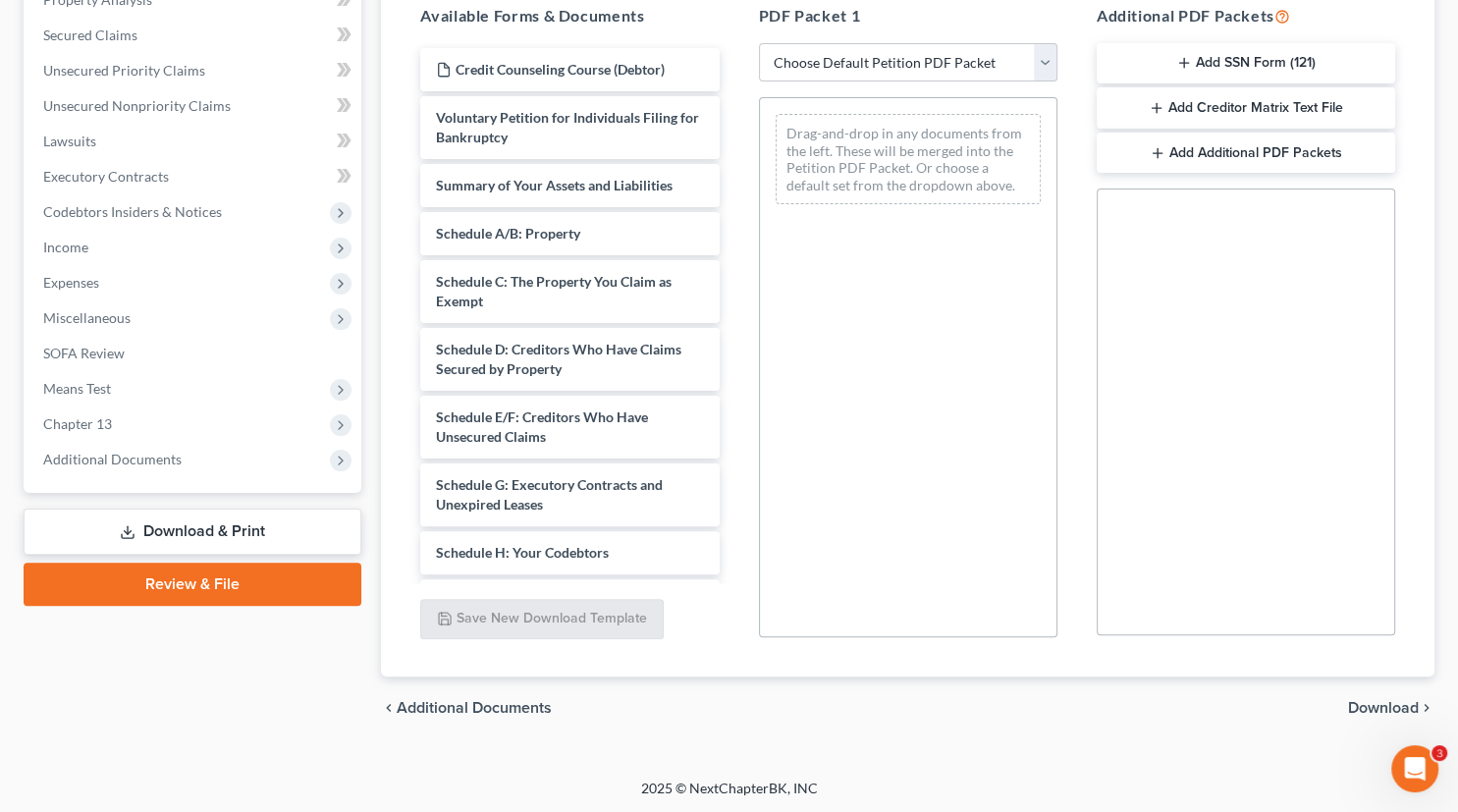 click on "Download & Print" at bounding box center (192, 531) 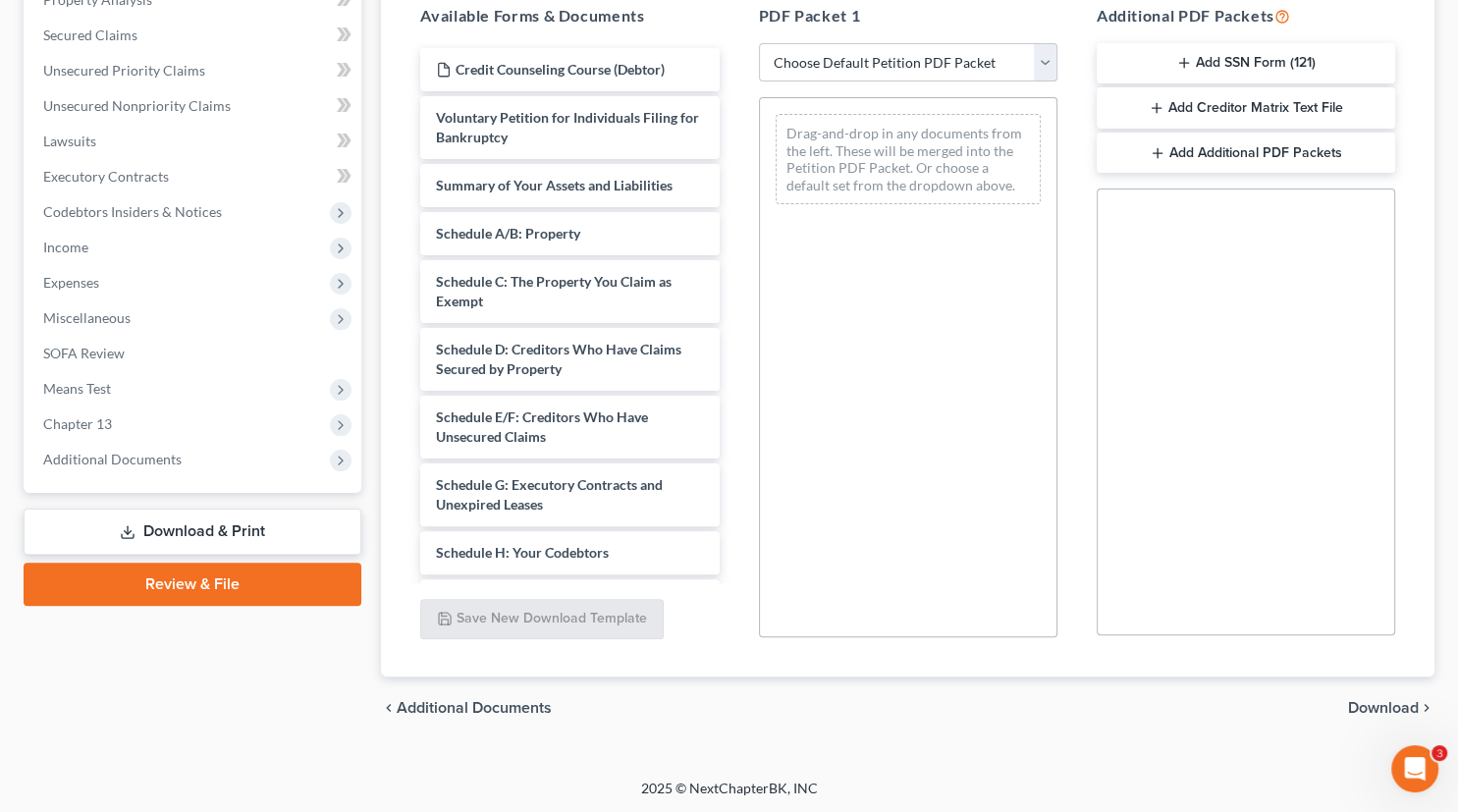 click on "Choose Default Petition PDF Packet Complete Bankruptcy Petition (all forms and schedules) Emergency Filing Forms (Petition and Creditor List Only) Amended Forms Signature Pages Only Supplemental Post Petition (Sch. I & J) Supplemental Post Petition (Sch. I) Supplemental Post Petition (Sch. J)" at bounding box center (908, 63) 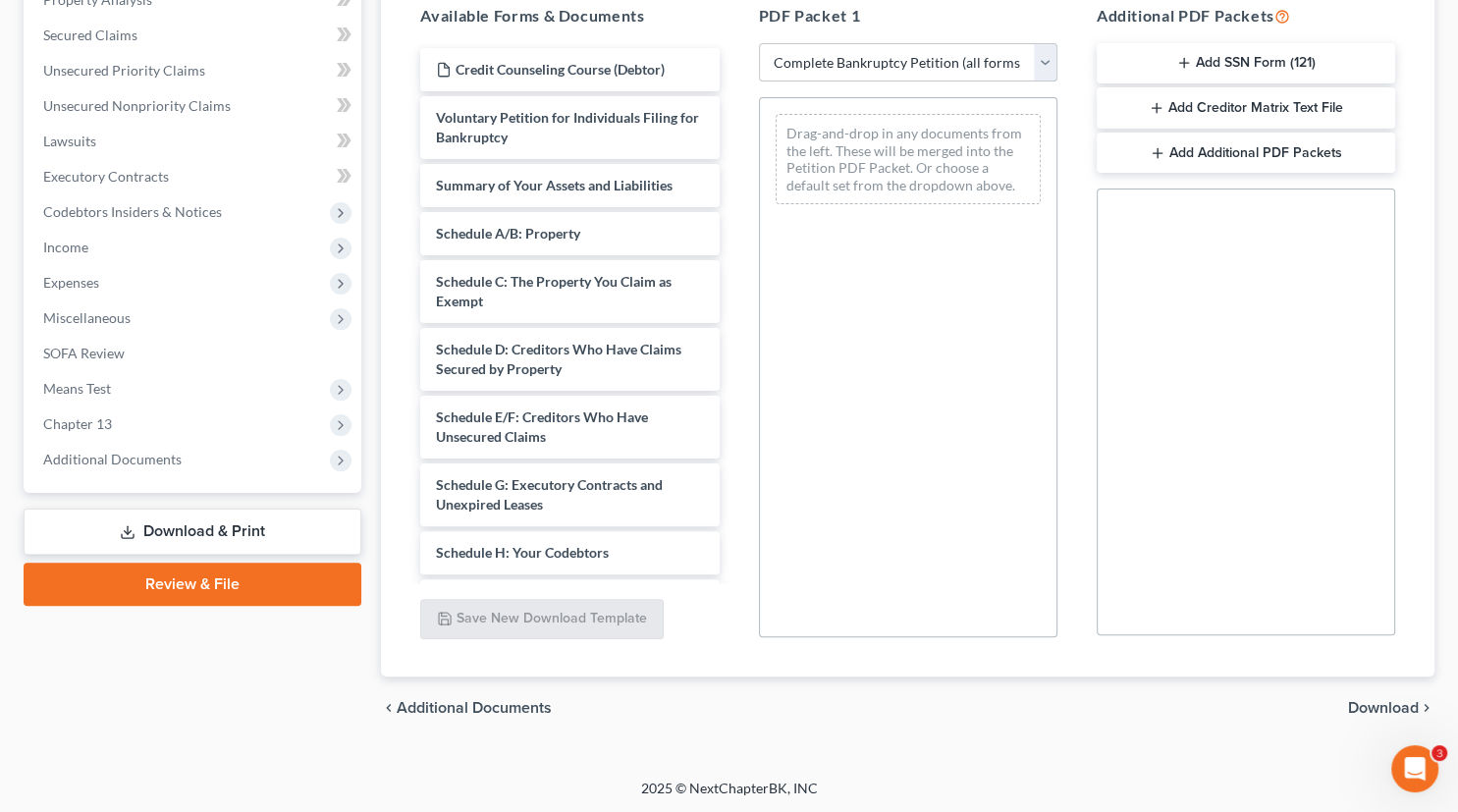 click on "Complete Bankruptcy Petition (all forms and schedules)" at bounding box center [0, 0] 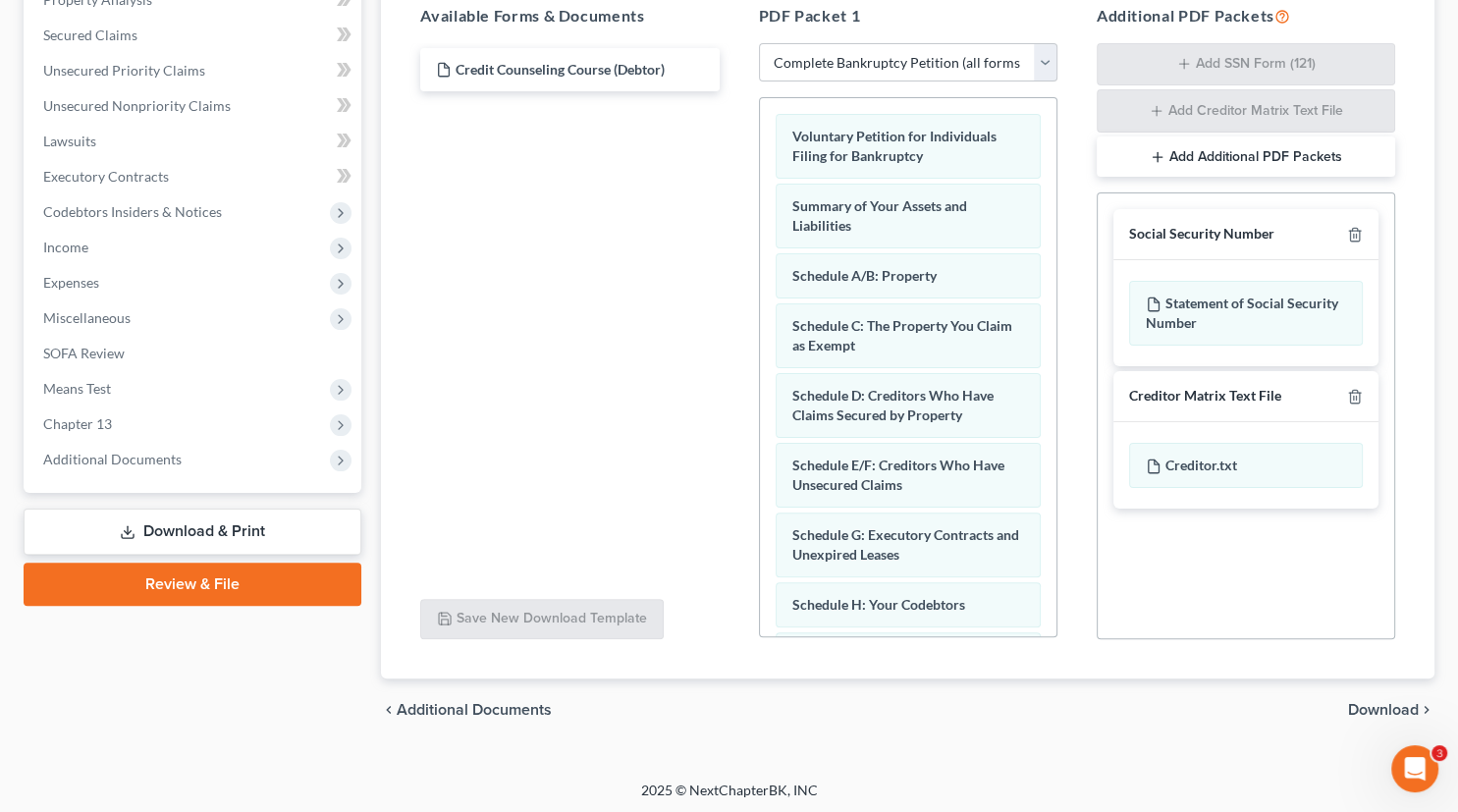 click on "Download" at bounding box center (1383, 710) 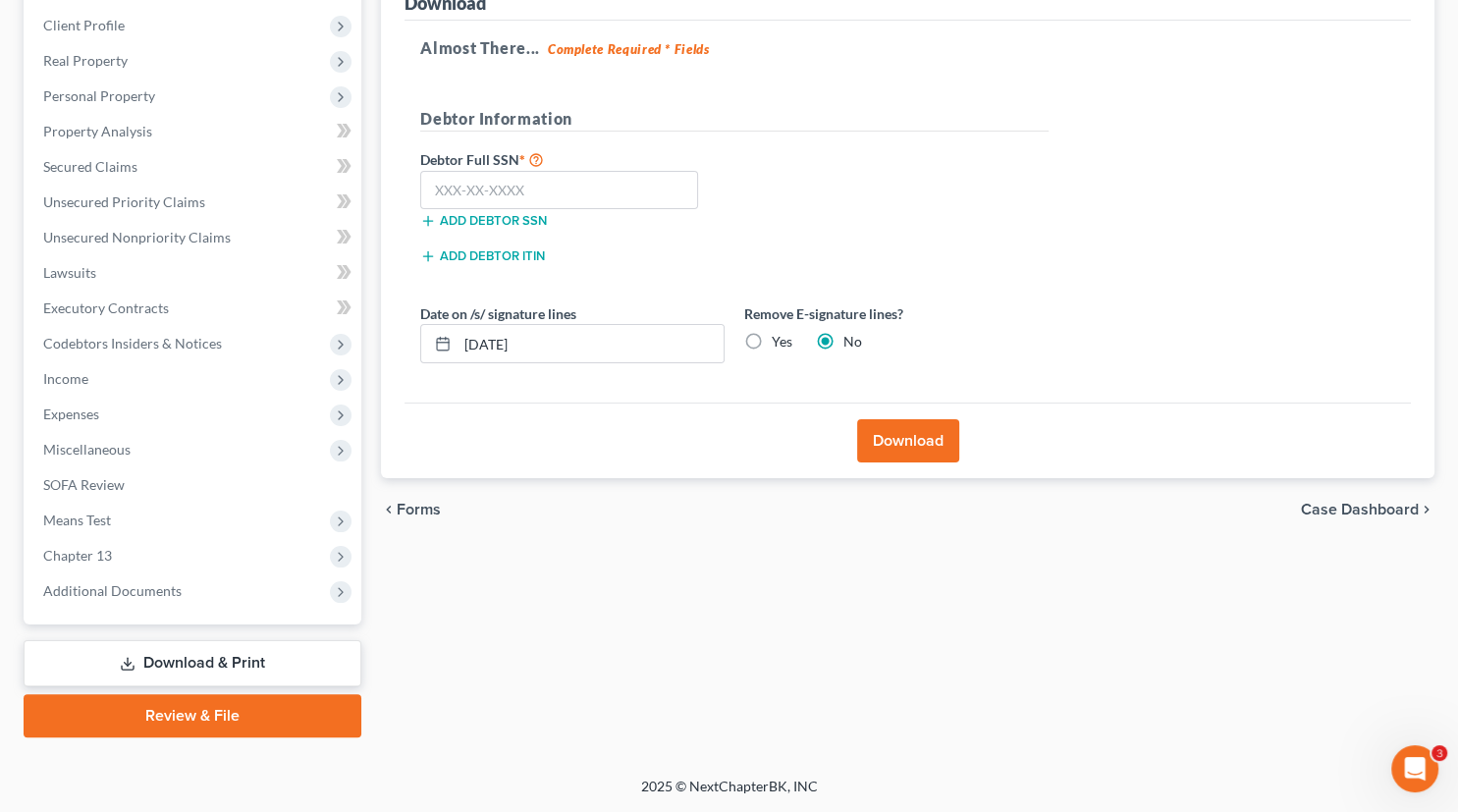 scroll, scrollTop: 264, scrollLeft: 0, axis: vertical 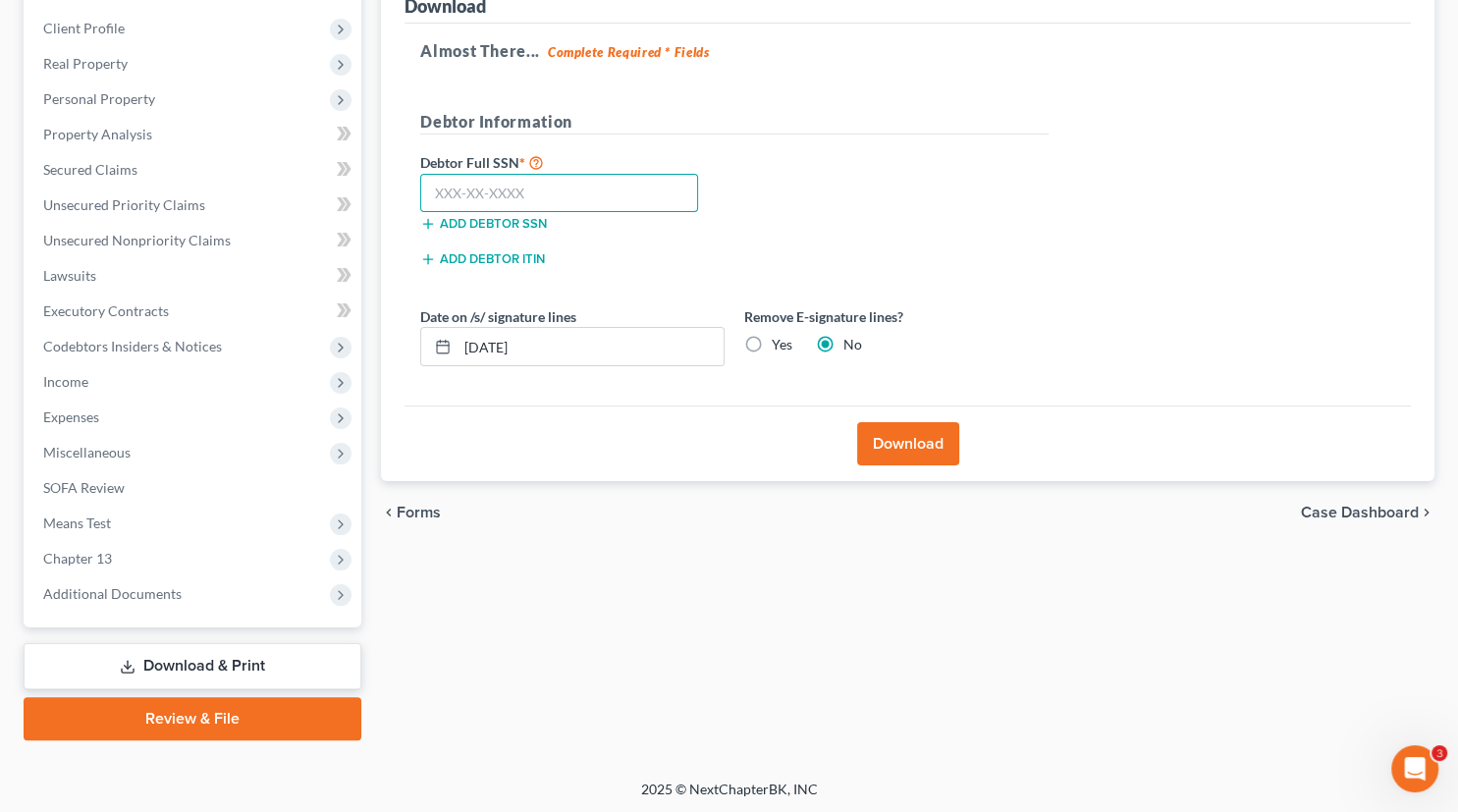 click at bounding box center (559, 193) 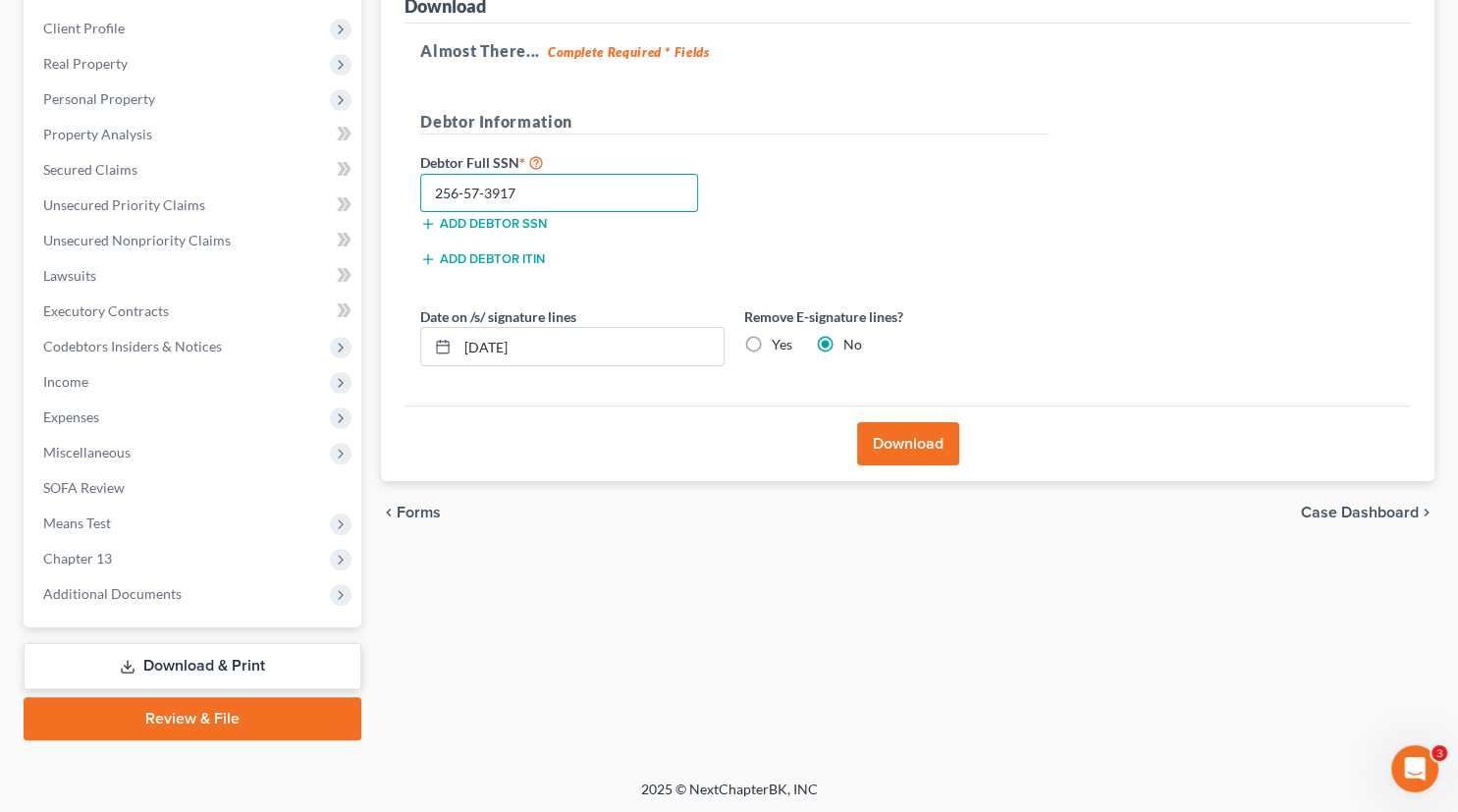type on "256-57-3917" 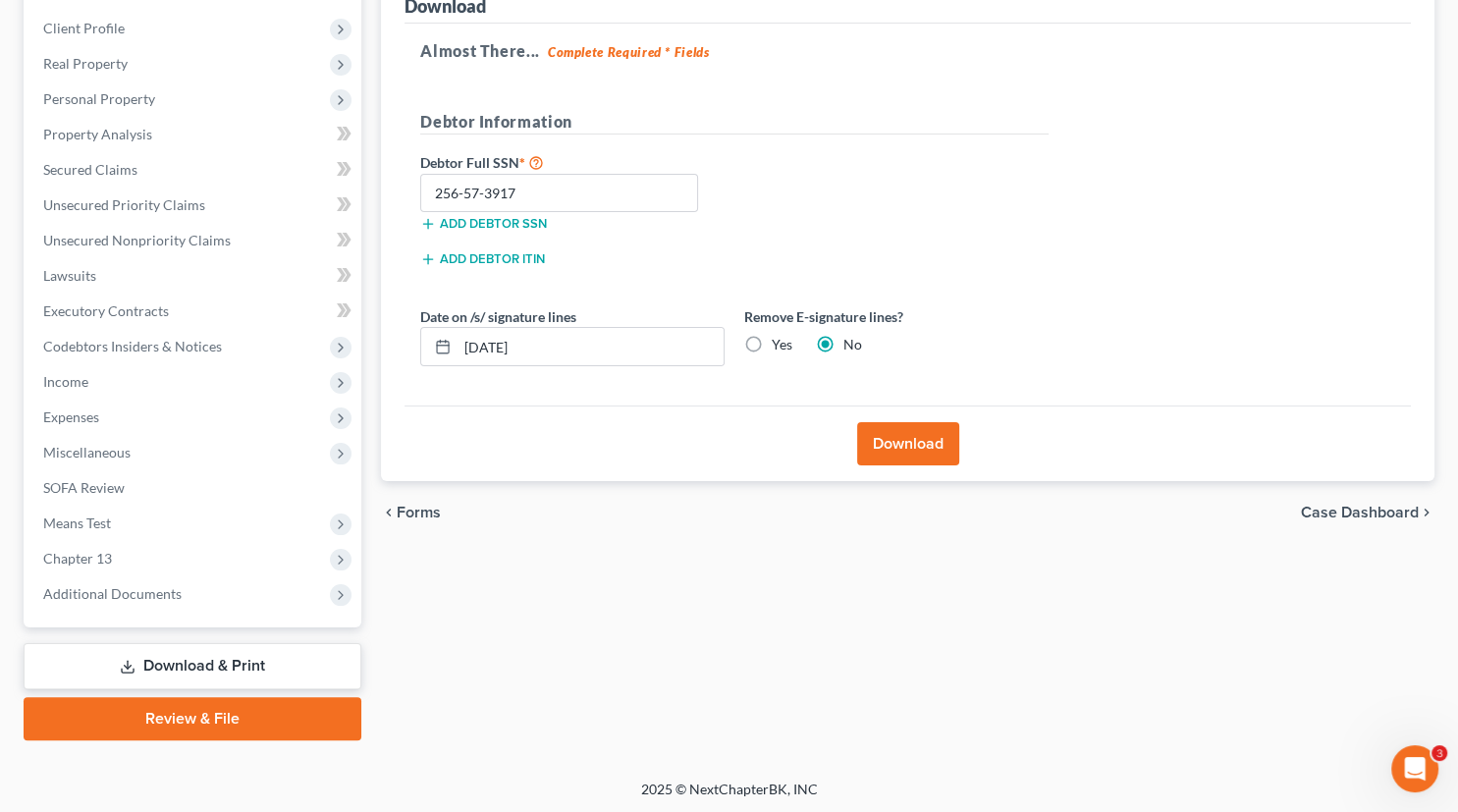 click on "Download" at bounding box center (908, 444) 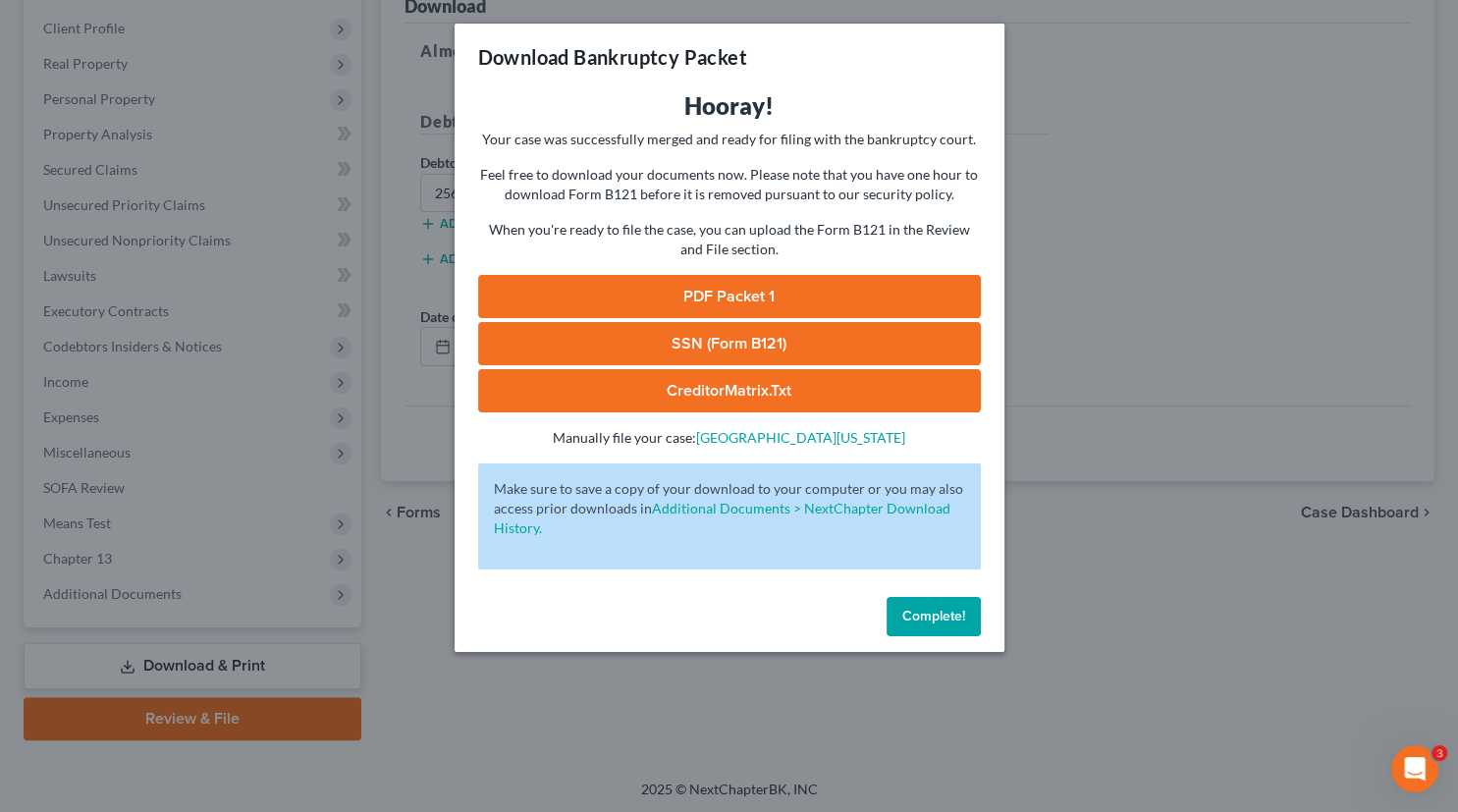 click on "SSN (Form B121)" at bounding box center [729, 344] 